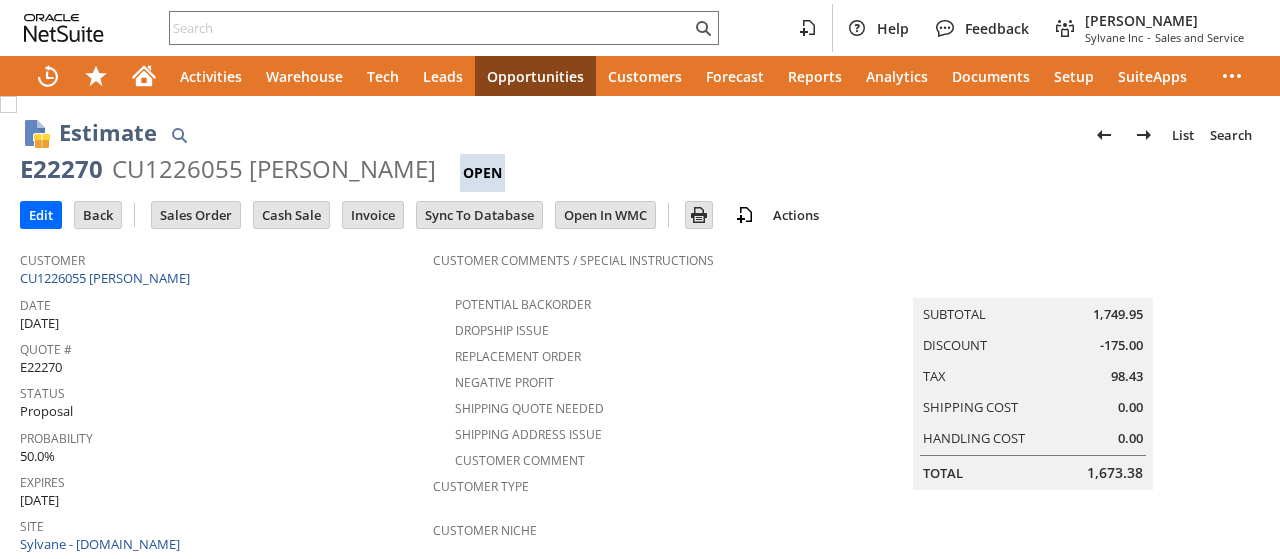scroll, scrollTop: 0, scrollLeft: 0, axis: both 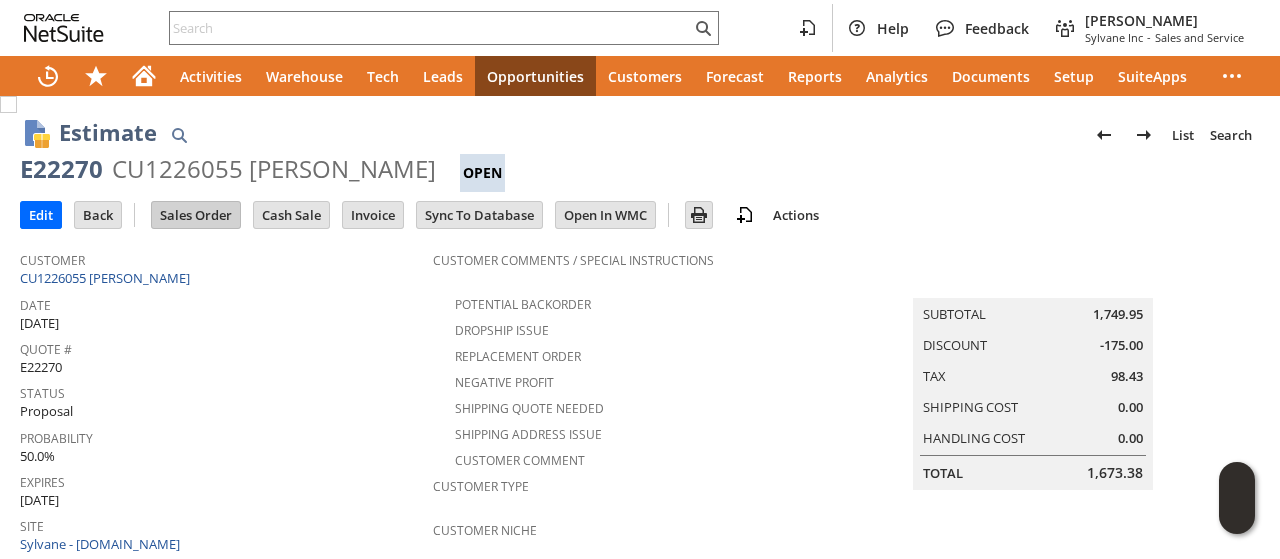 click on "Sales Order" at bounding box center (196, 215) 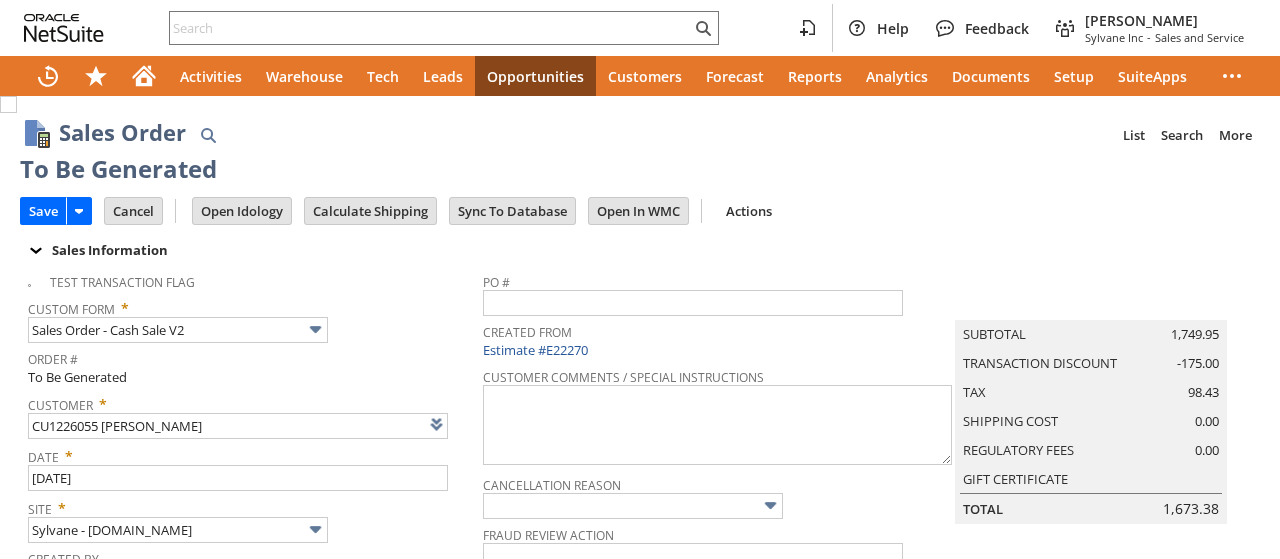 scroll, scrollTop: 0, scrollLeft: 0, axis: both 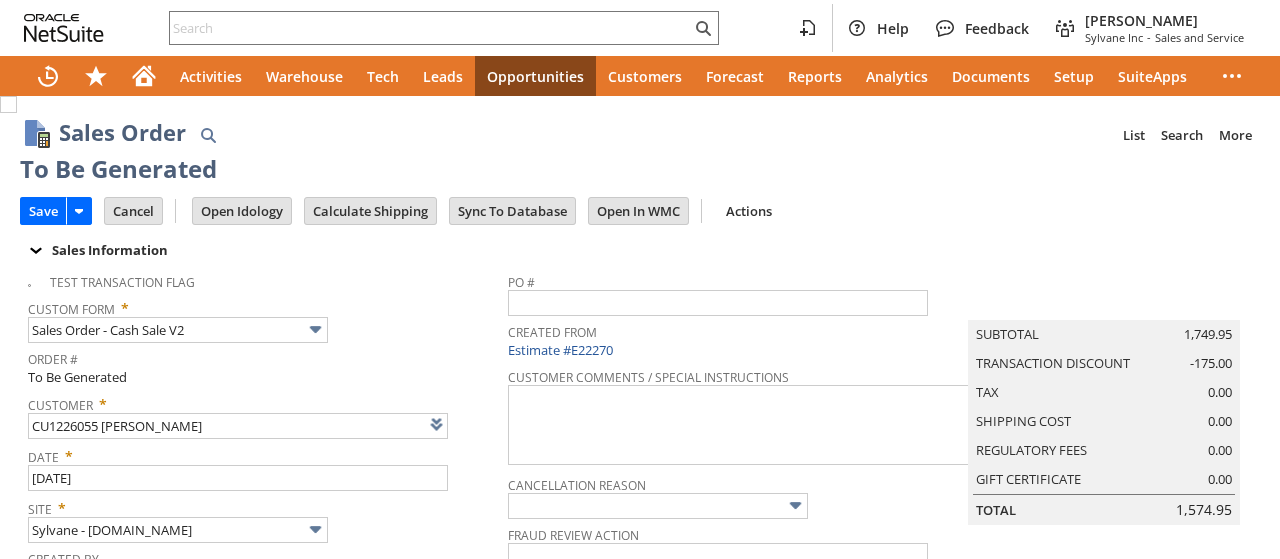 type on "Make Copy" 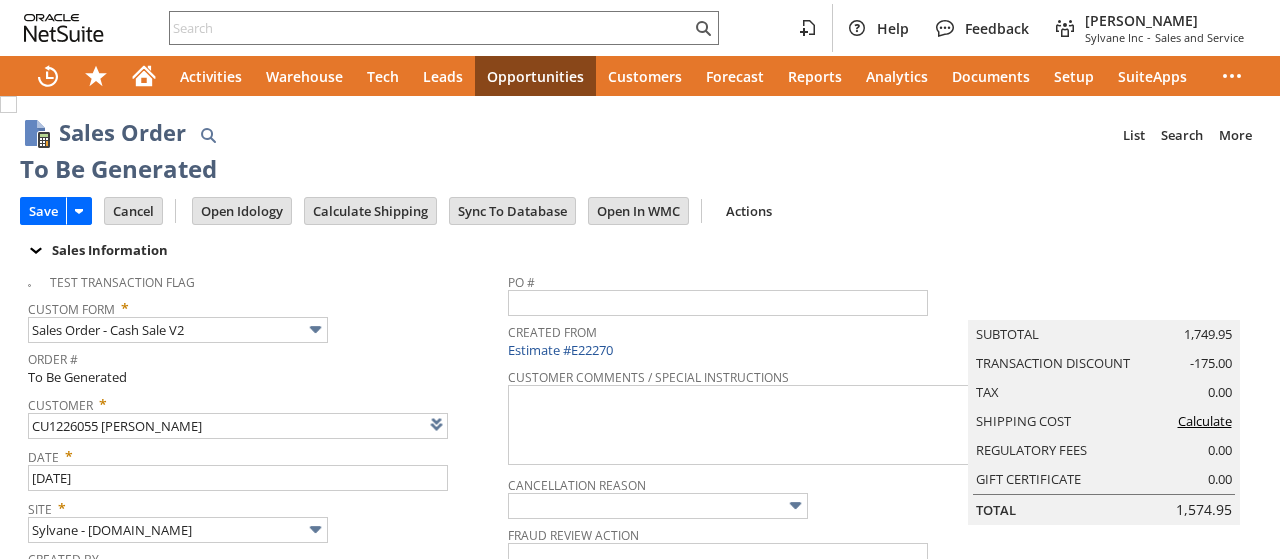 type on "Intelligent Recommendations¹⁰" 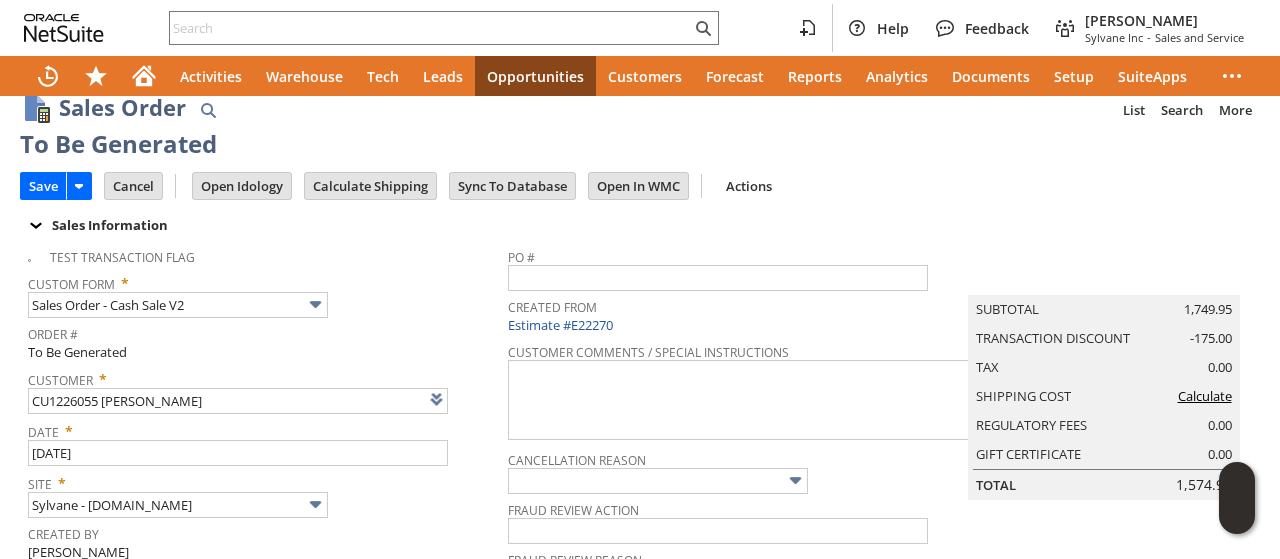 scroll, scrollTop: 0, scrollLeft: 0, axis: both 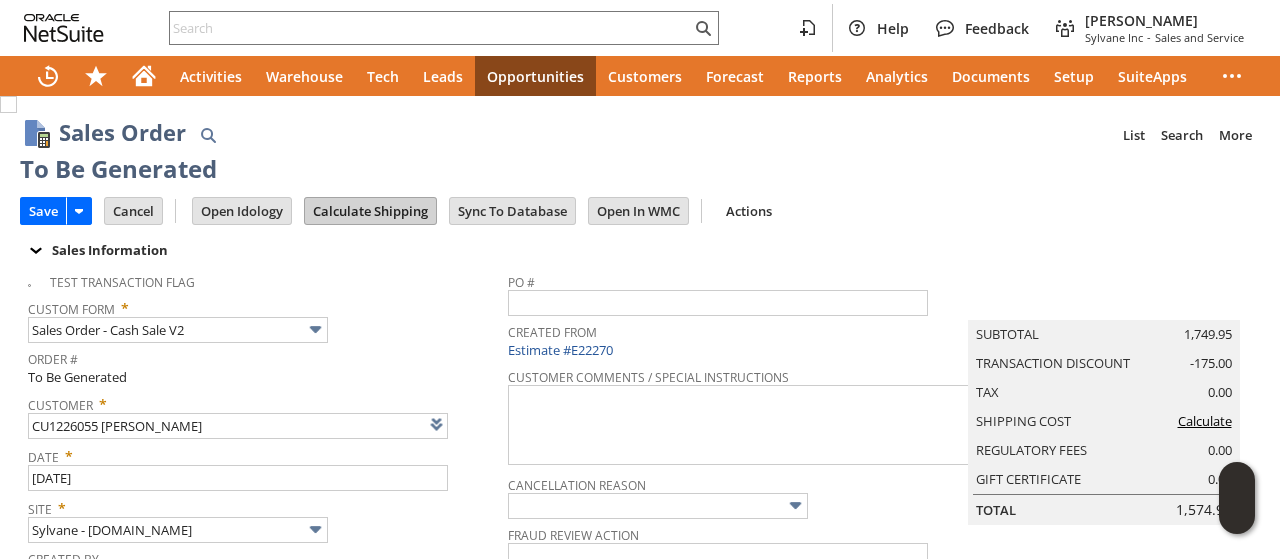 click on "Calculate Shipping" at bounding box center (370, 211) 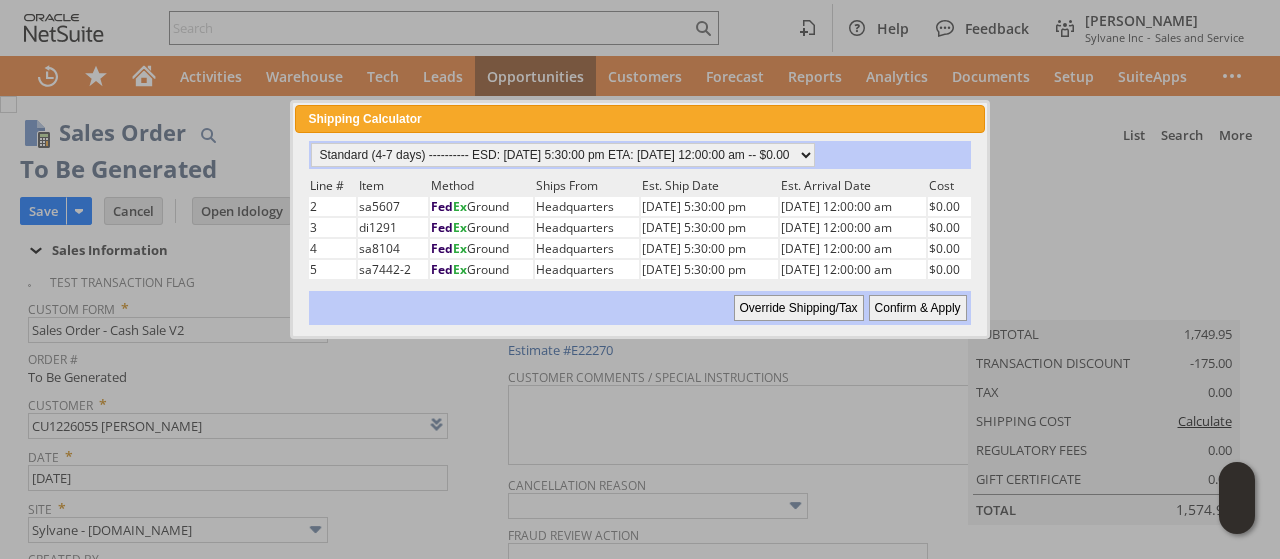 click on "Confirm & Apply" at bounding box center [918, 308] 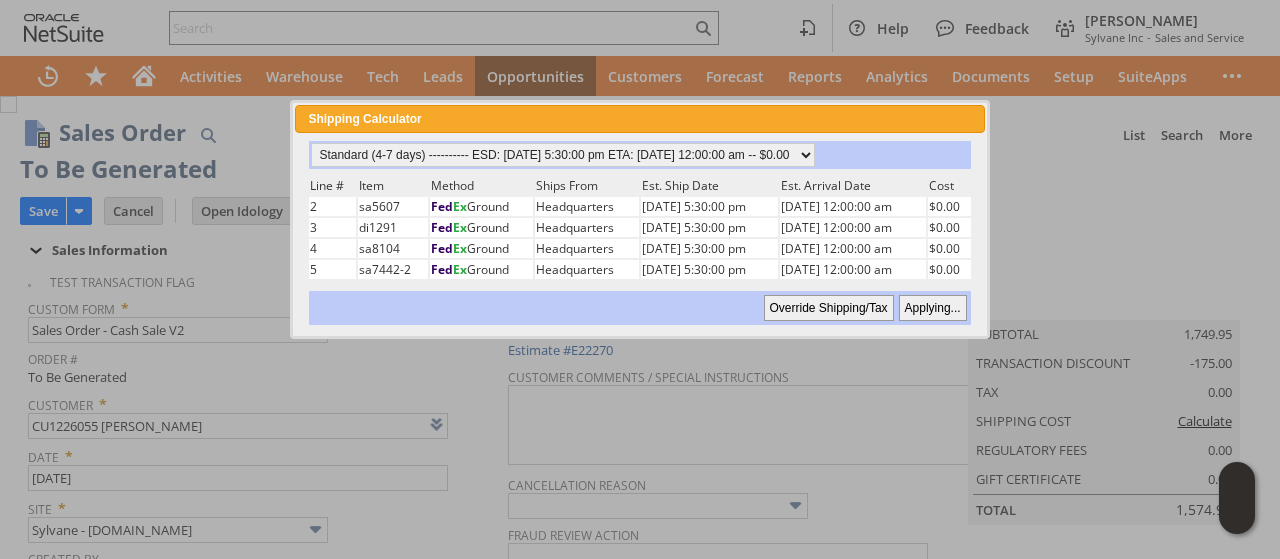 type 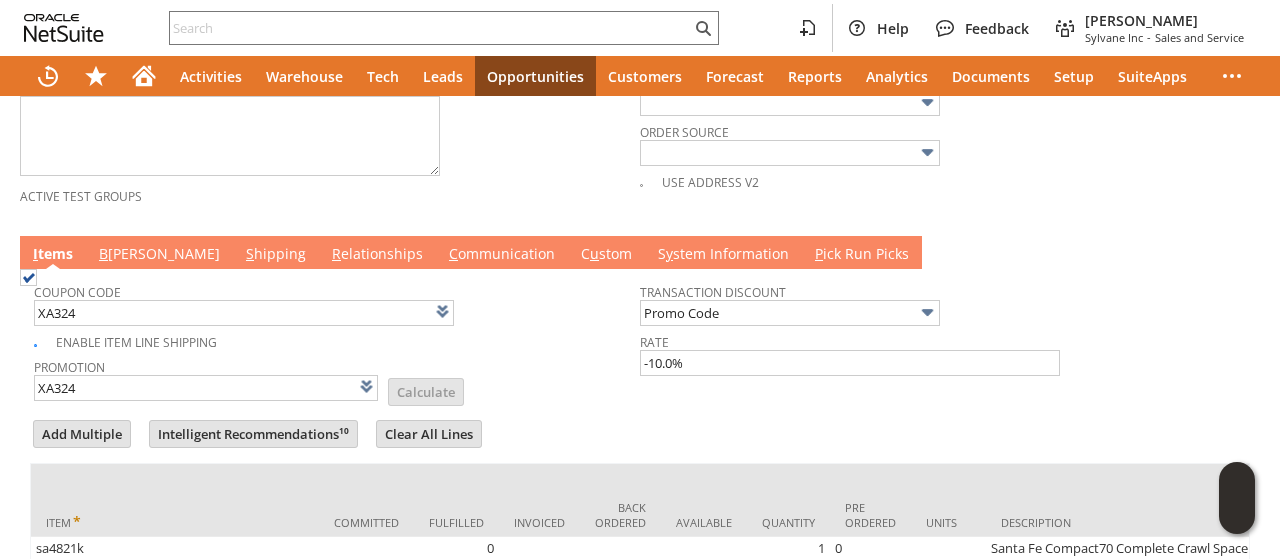 scroll, scrollTop: 1000, scrollLeft: 0, axis: vertical 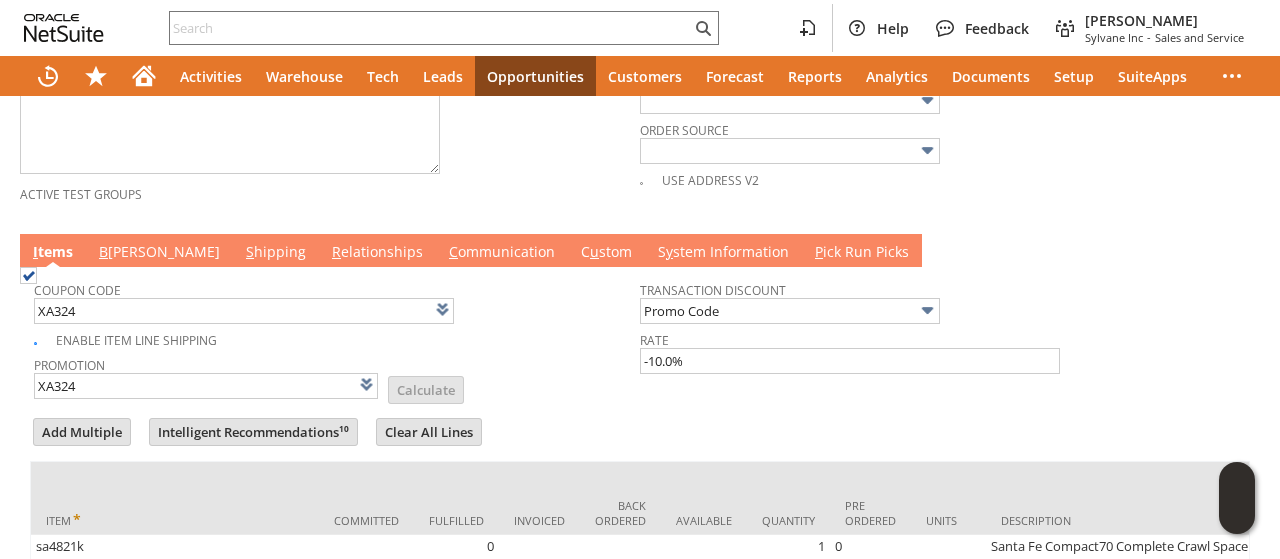 click on "B illing" at bounding box center (159, 253) 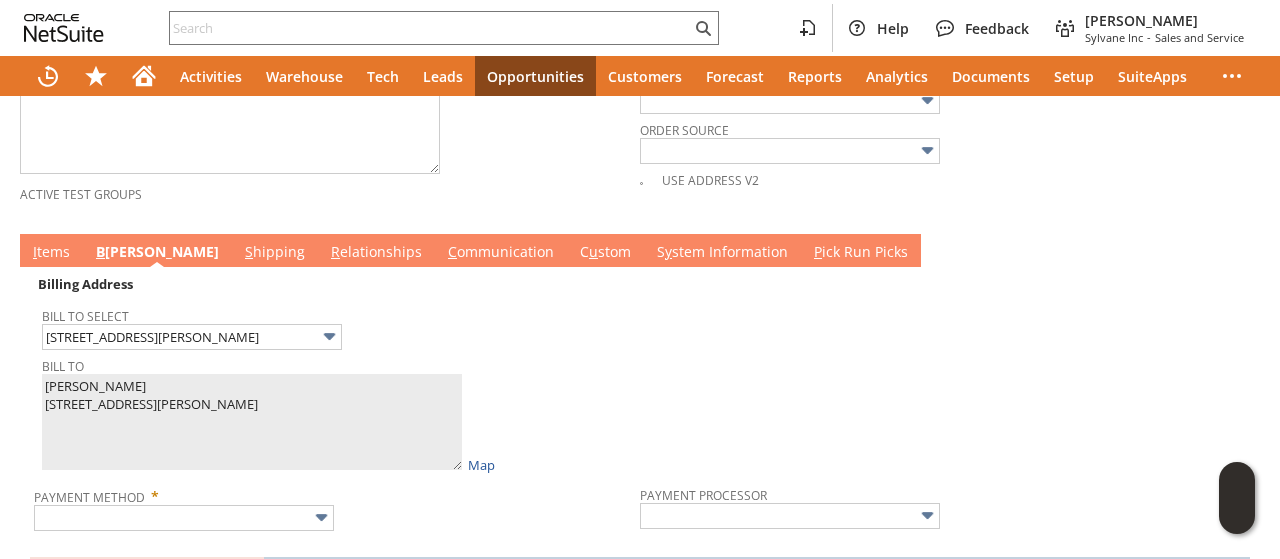 click on "S hipping" at bounding box center (275, 253) 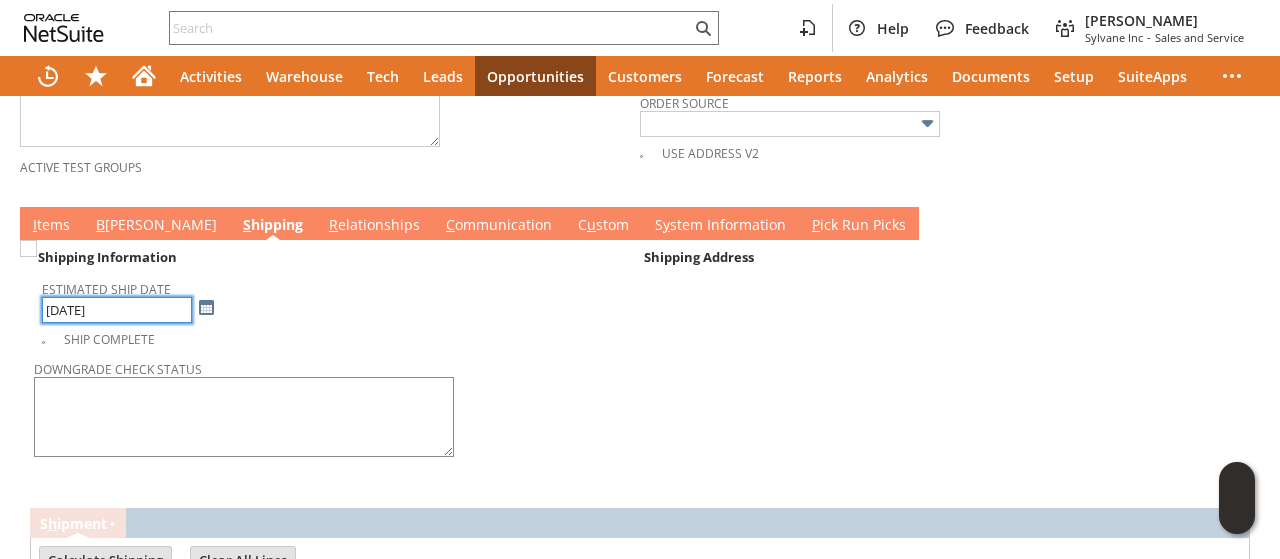 scroll, scrollTop: 1006, scrollLeft: 0, axis: vertical 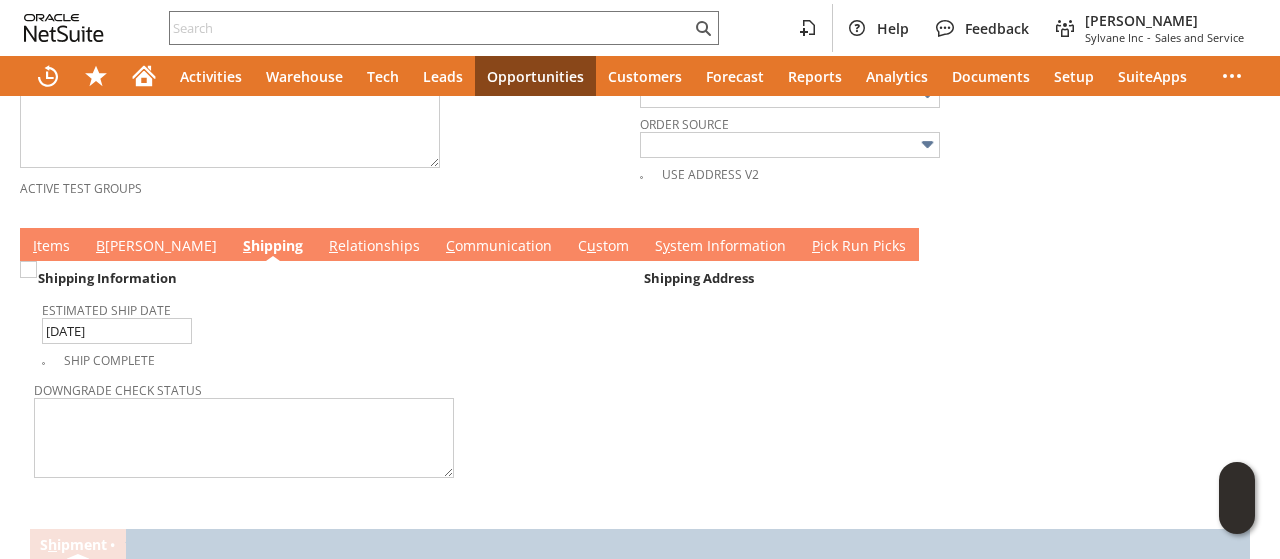 click on "B illing" at bounding box center (156, 247) 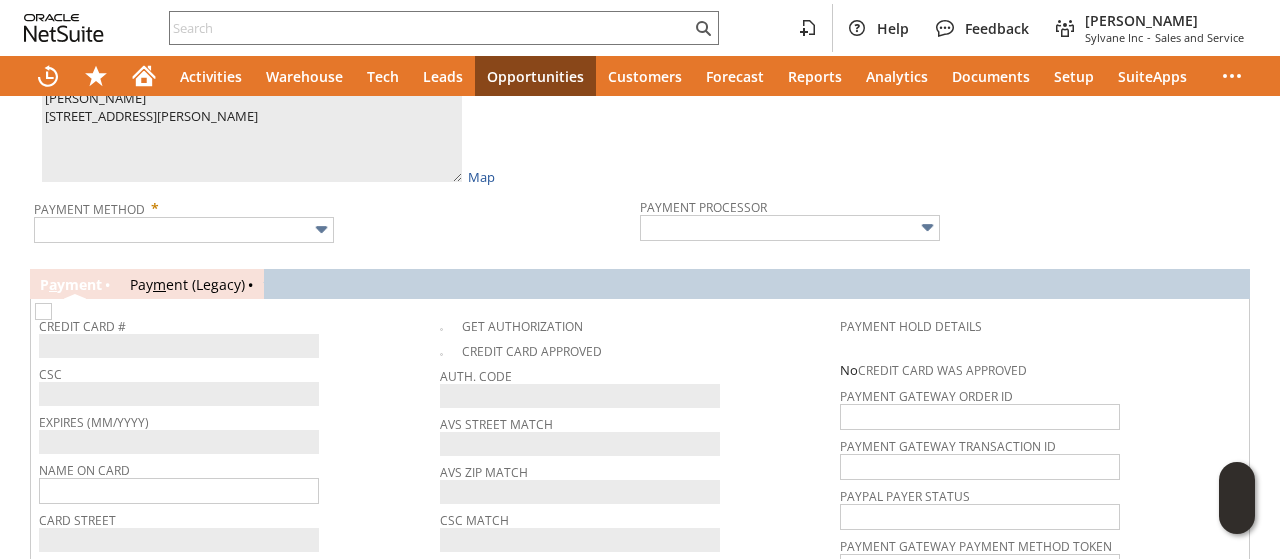 scroll, scrollTop: 1293, scrollLeft: 0, axis: vertical 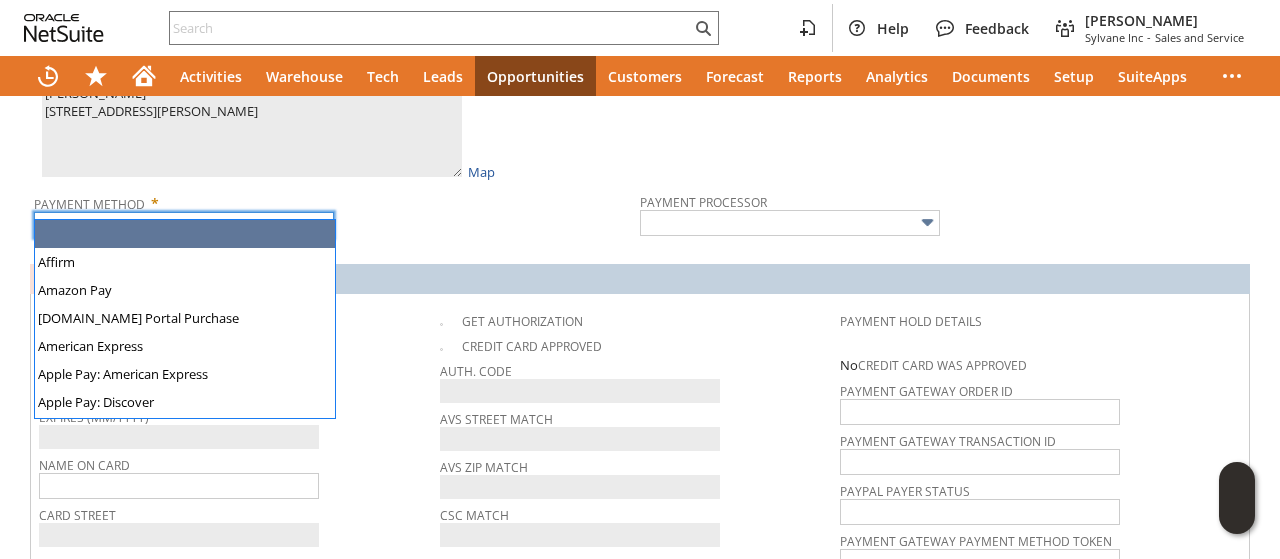 click at bounding box center [184, 225] 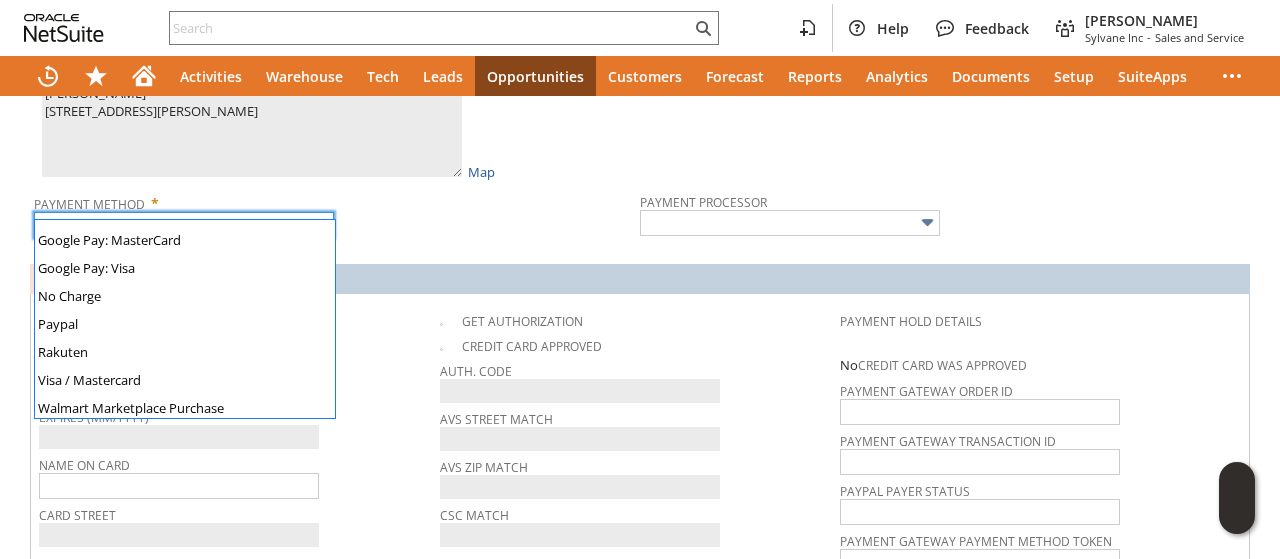 scroll, scrollTop: 558, scrollLeft: 0, axis: vertical 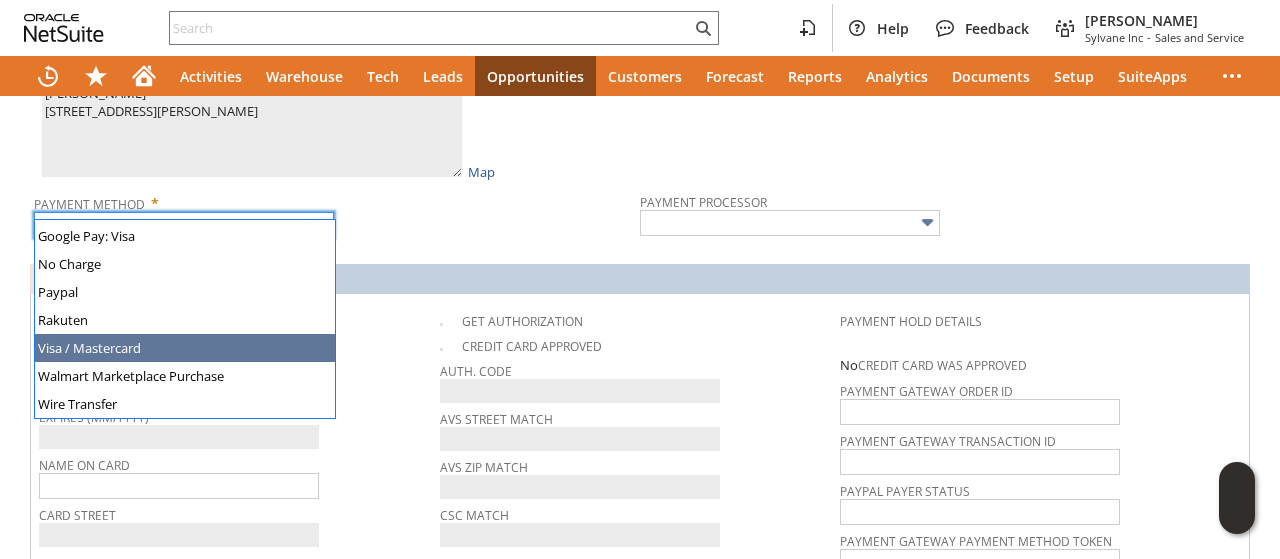 type on "Visa / Mastercard" 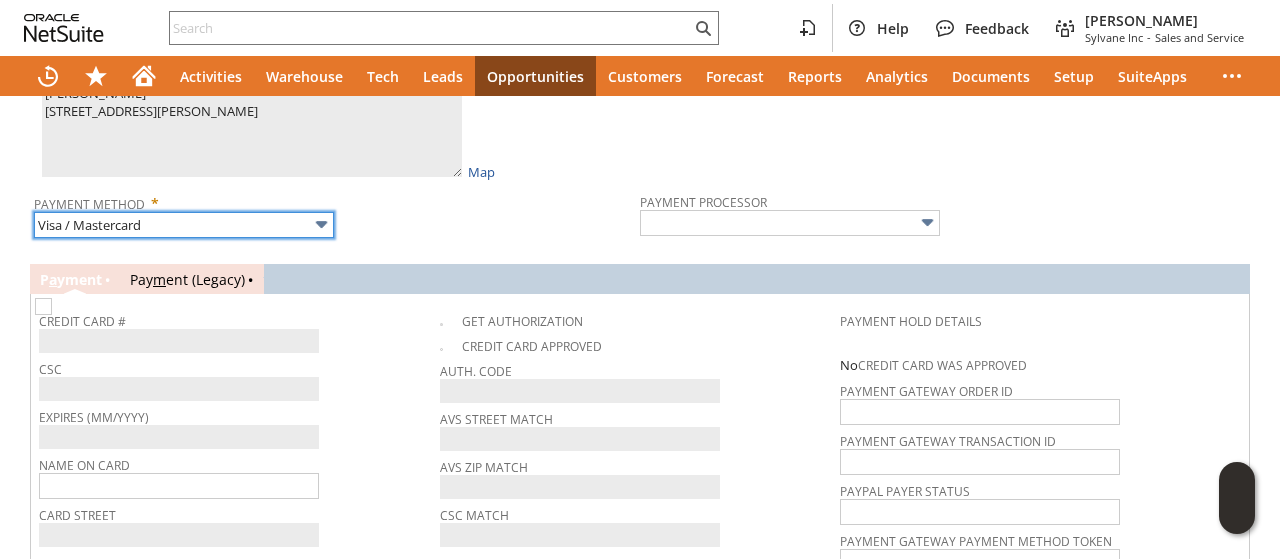 type on "Braintree" 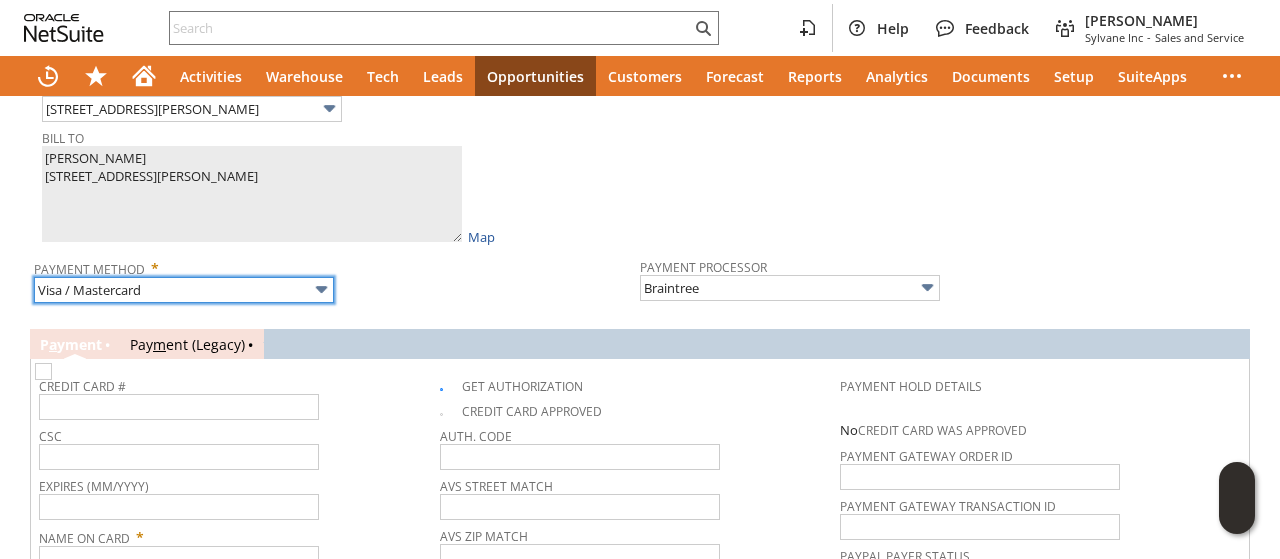scroll, scrollTop: 1198, scrollLeft: 0, axis: vertical 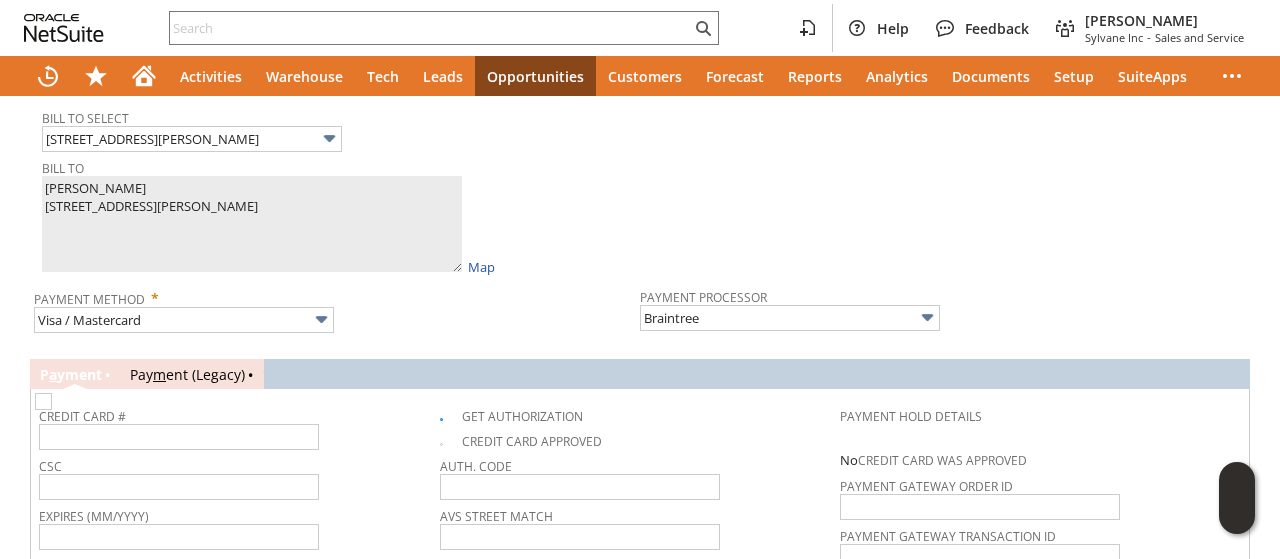 click on "Bill To Select
44 Ward St." at bounding box center (341, 126) 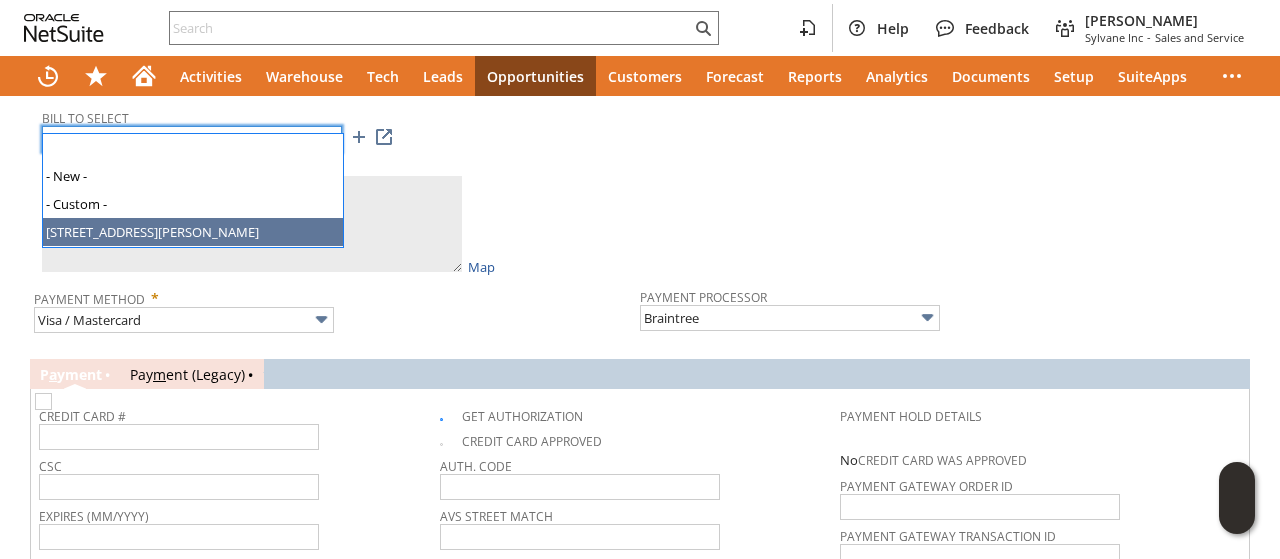 click on "44 Ward St." at bounding box center [192, 139] 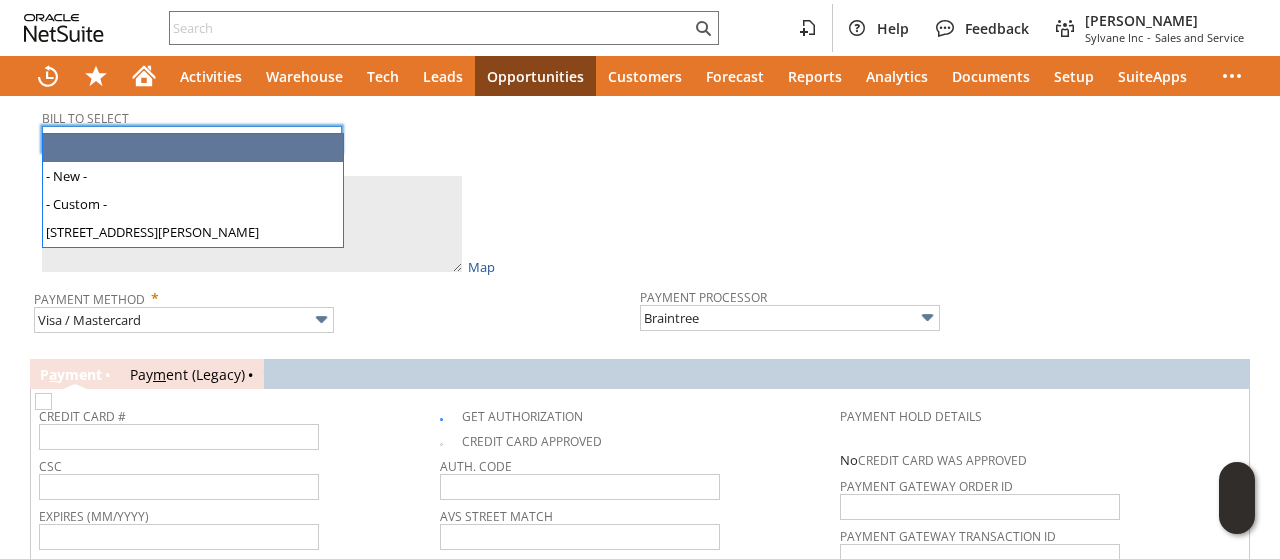 type 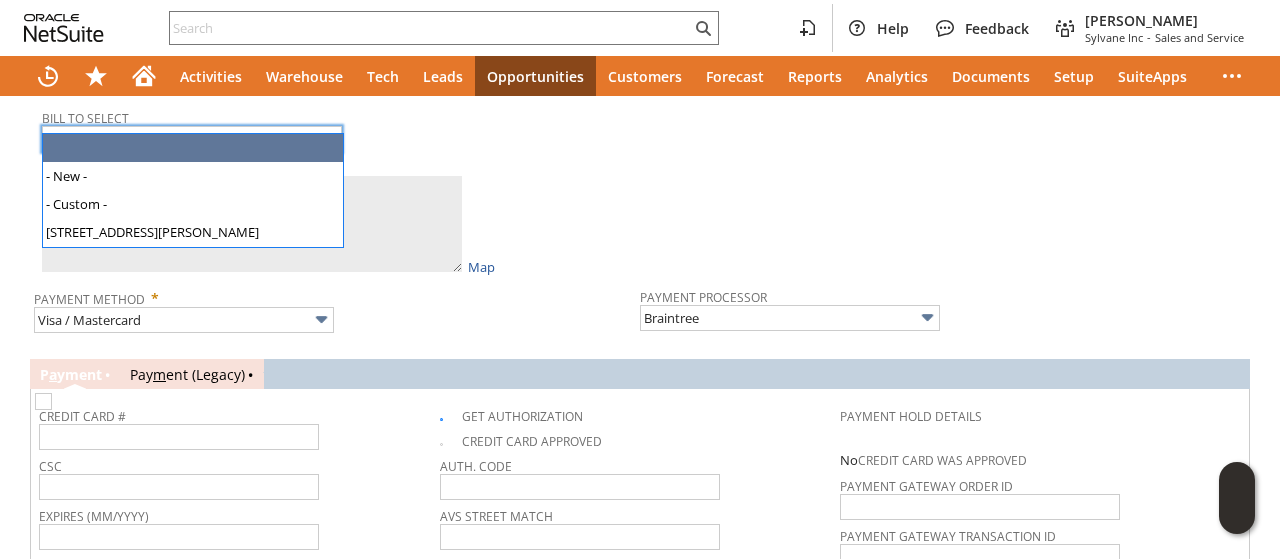 click on "Bill To" at bounding box center (336, 165) 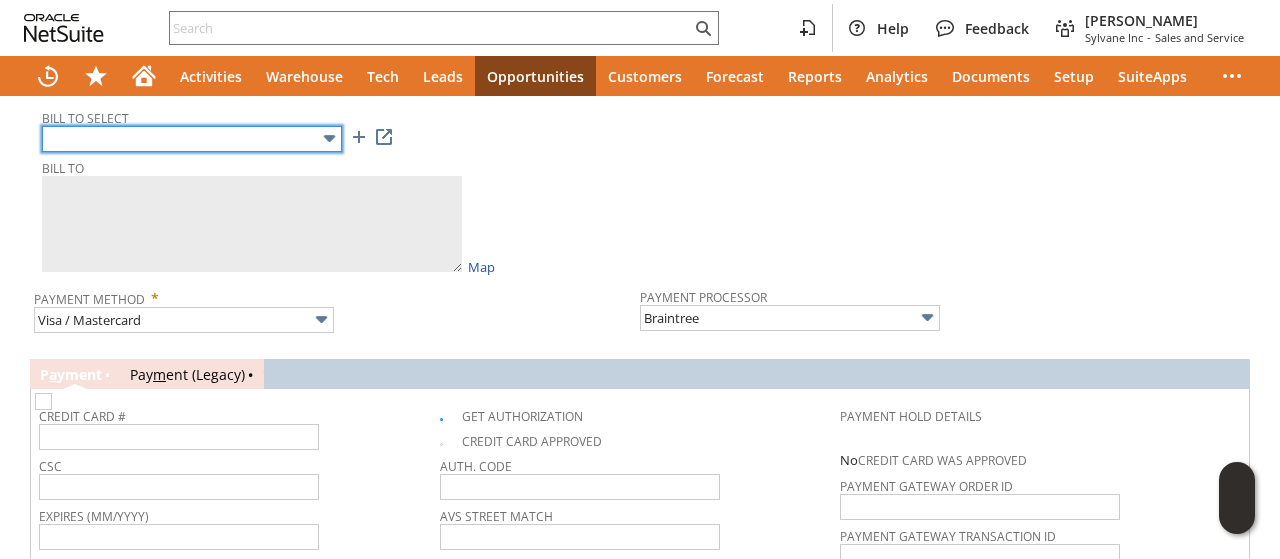 click at bounding box center [192, 139] 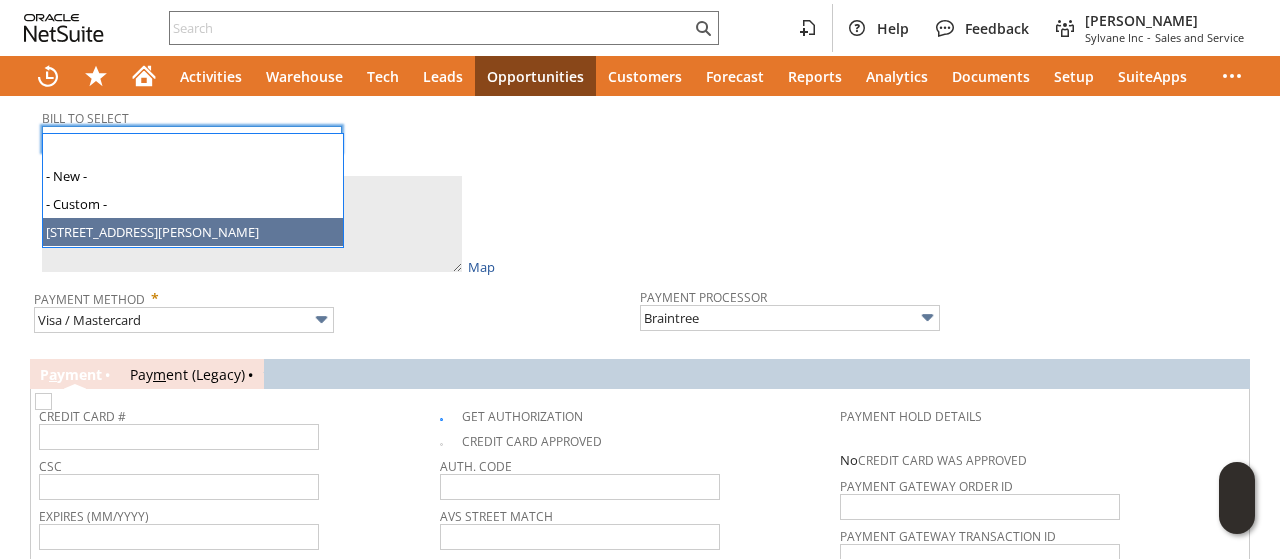 type on "44 Ward St." 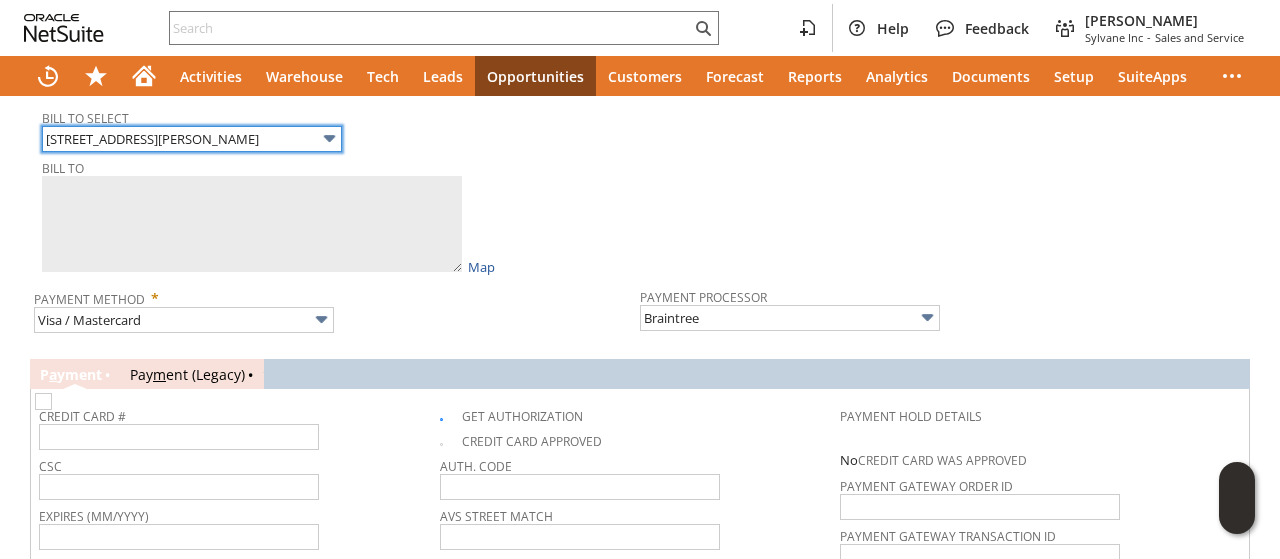 type on "Stephen Gottlieb
44 Ward St.
Amherst MA 01002
United States" 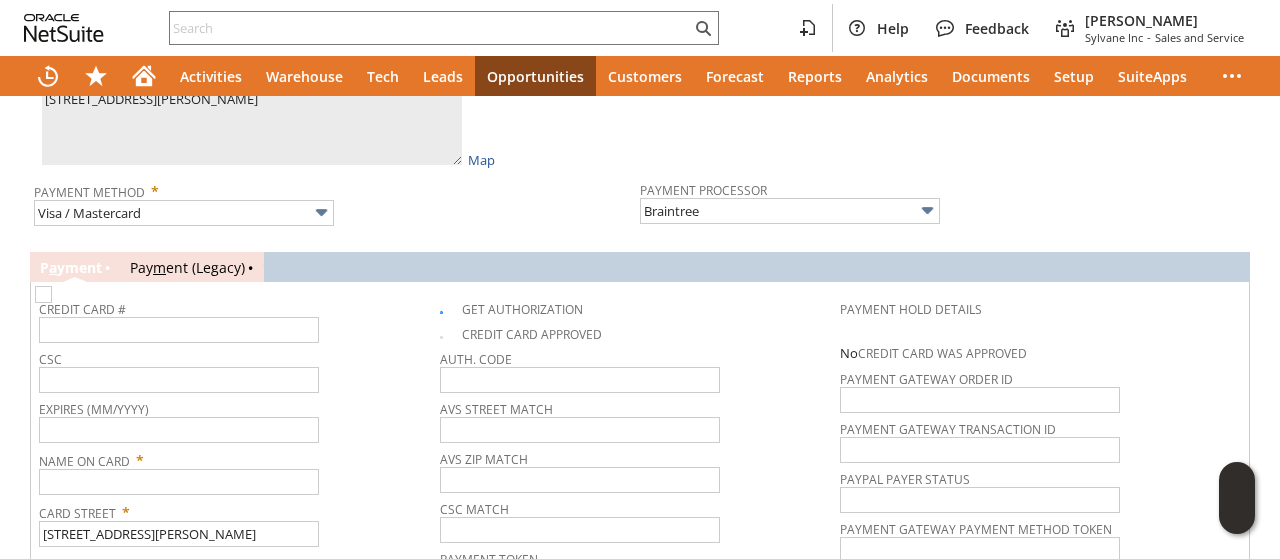 scroll, scrollTop: 1325, scrollLeft: 0, axis: vertical 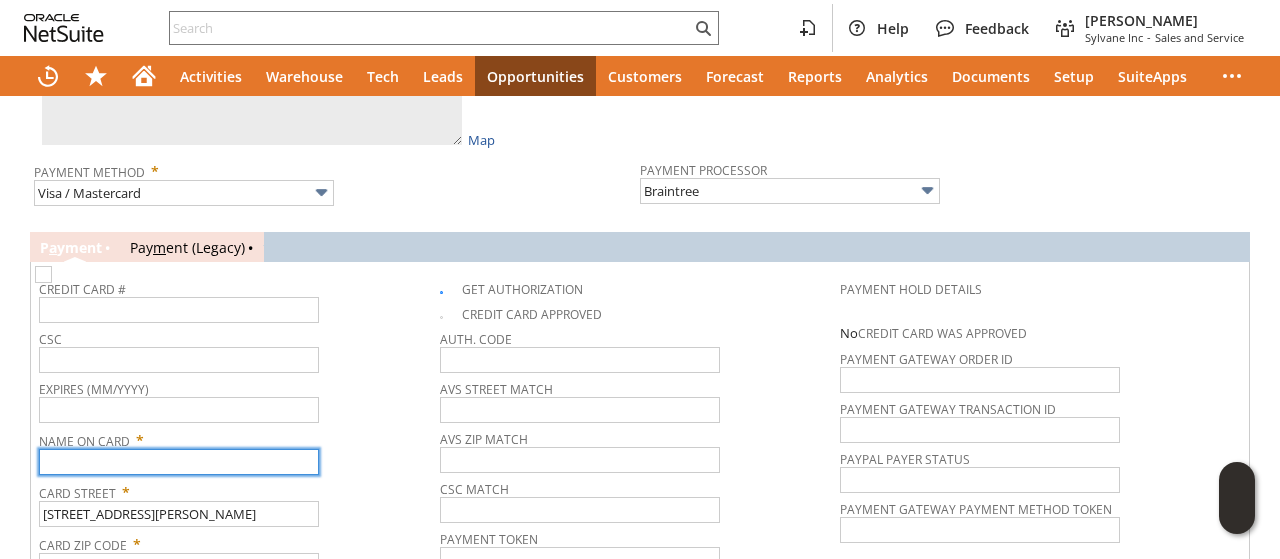 click at bounding box center [179, 462] 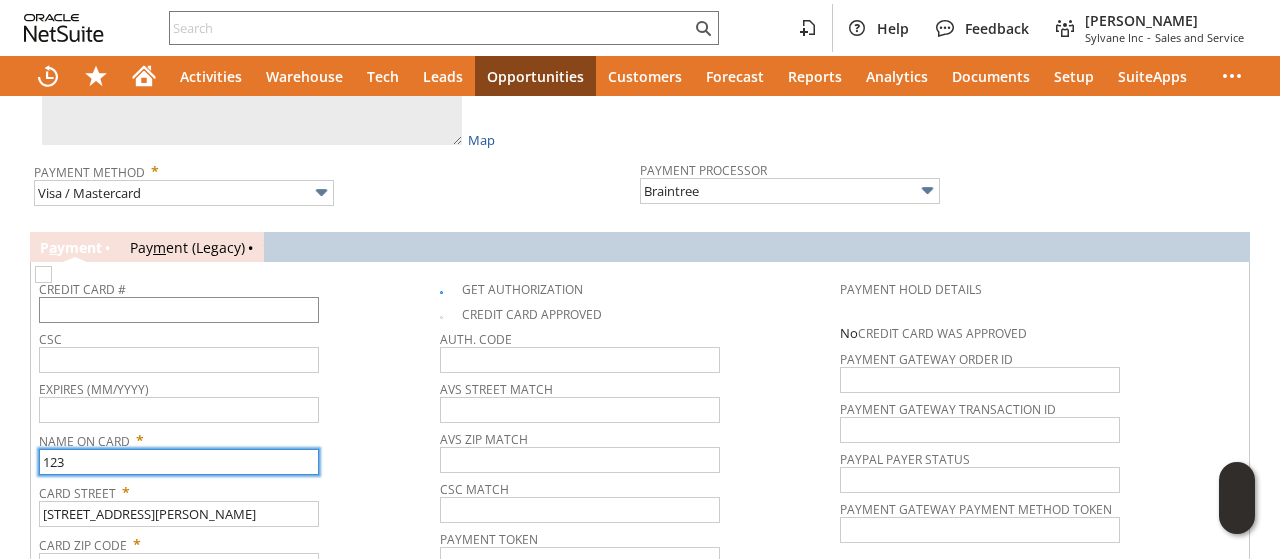 type on "123" 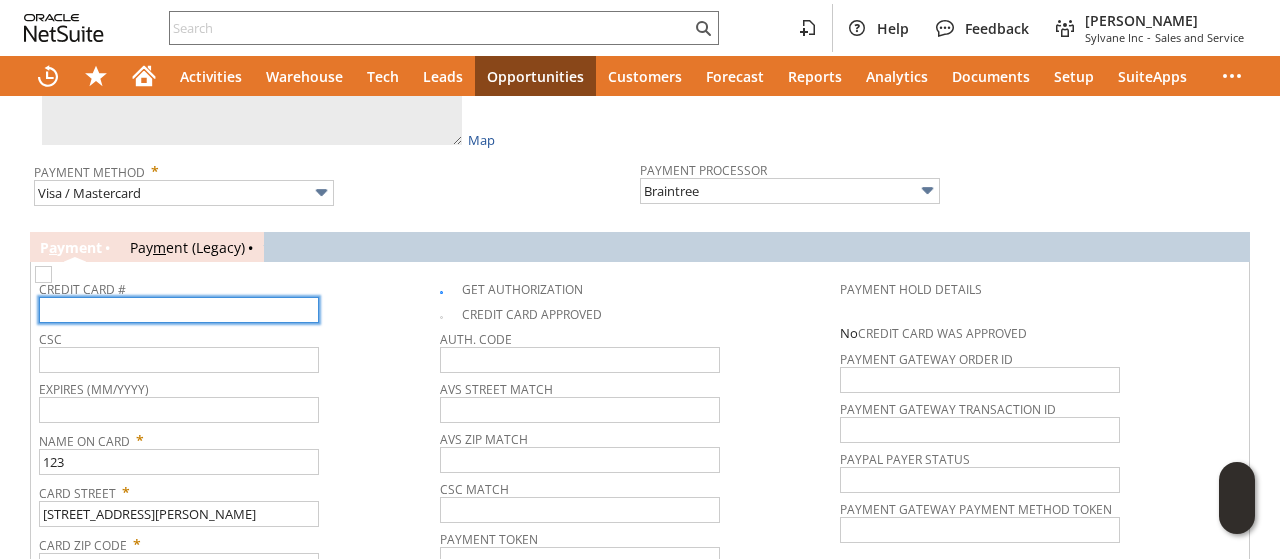 click at bounding box center [179, 310] 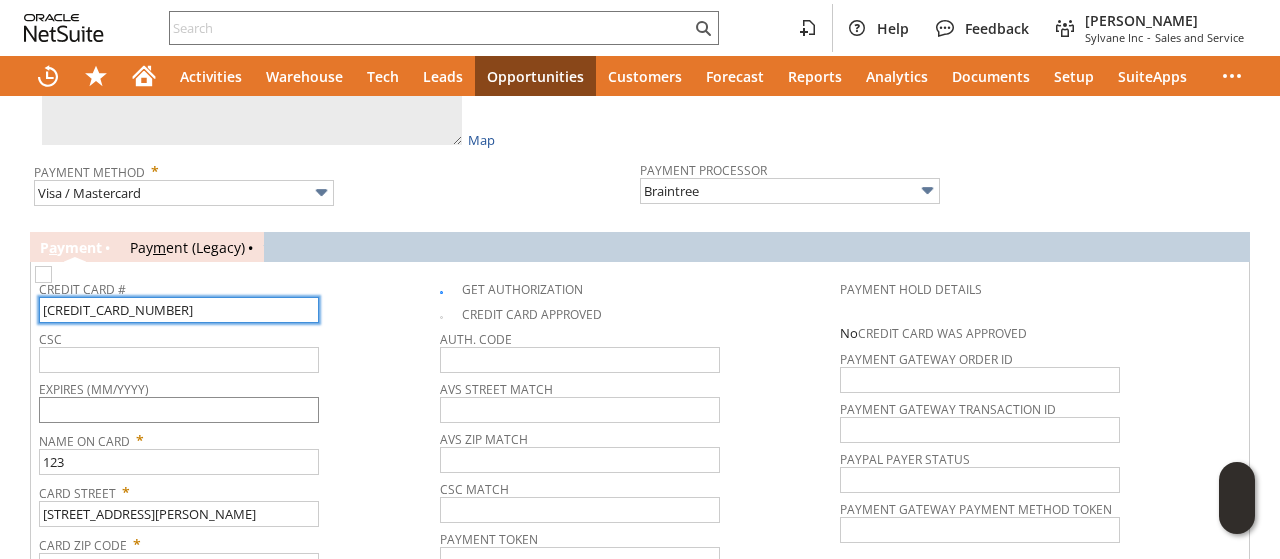 type on "4147789133649024" 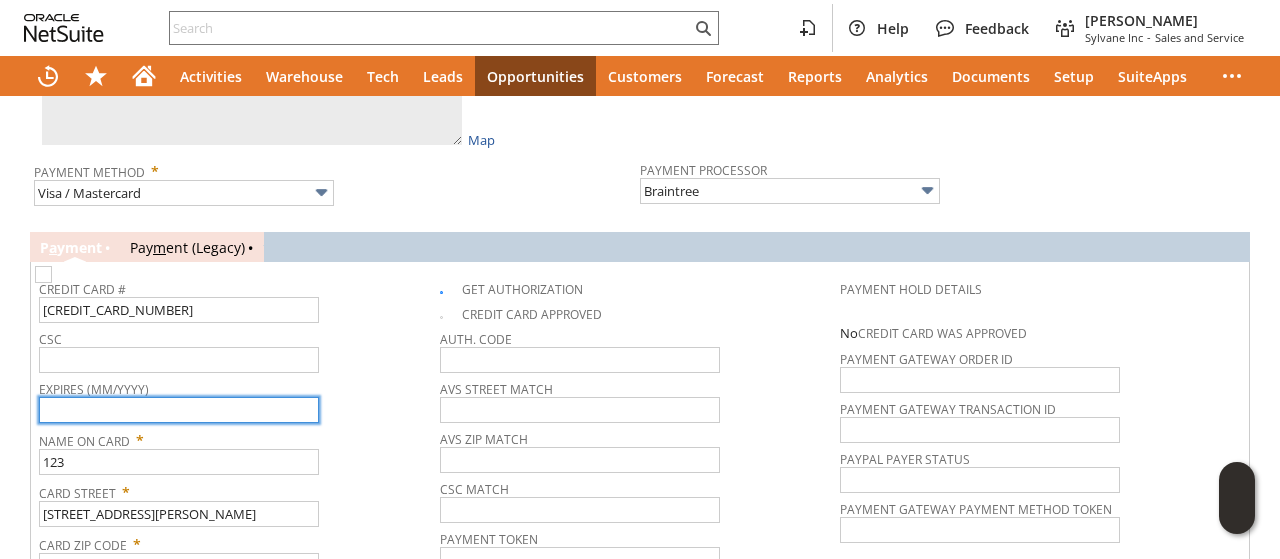 click at bounding box center (179, 410) 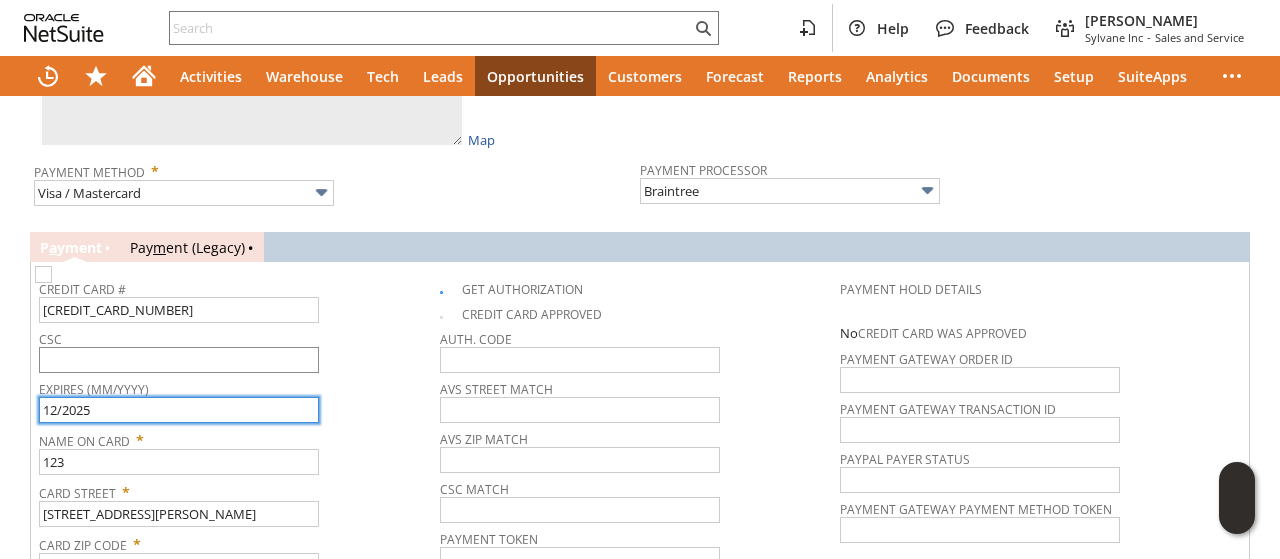 type on "12/2025" 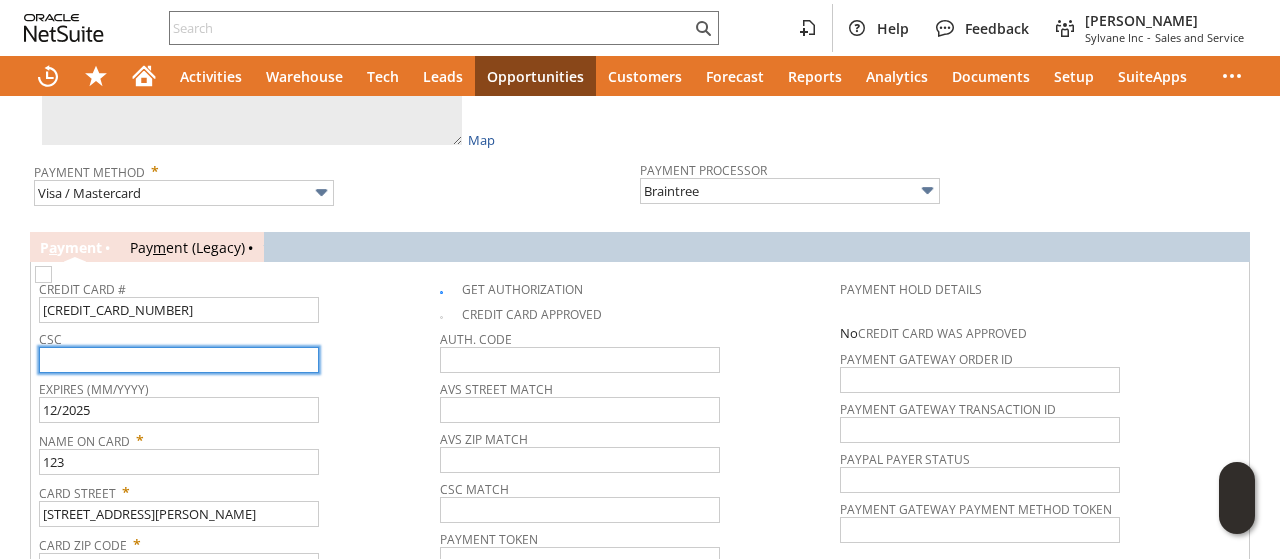 click at bounding box center [179, 360] 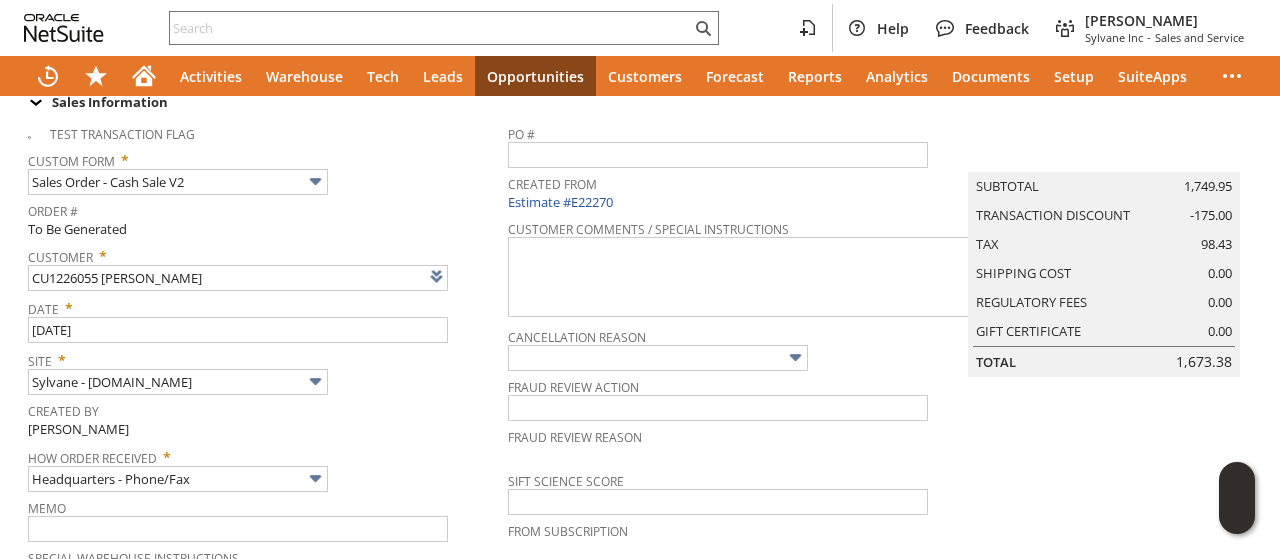 scroll, scrollTop: 0, scrollLeft: 0, axis: both 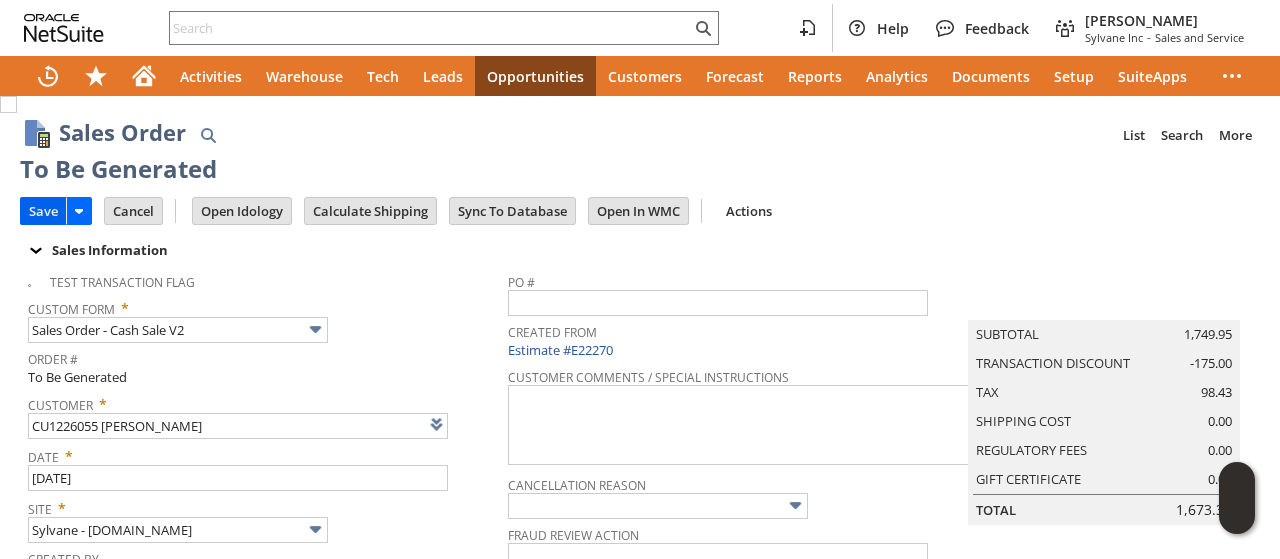 type on "720" 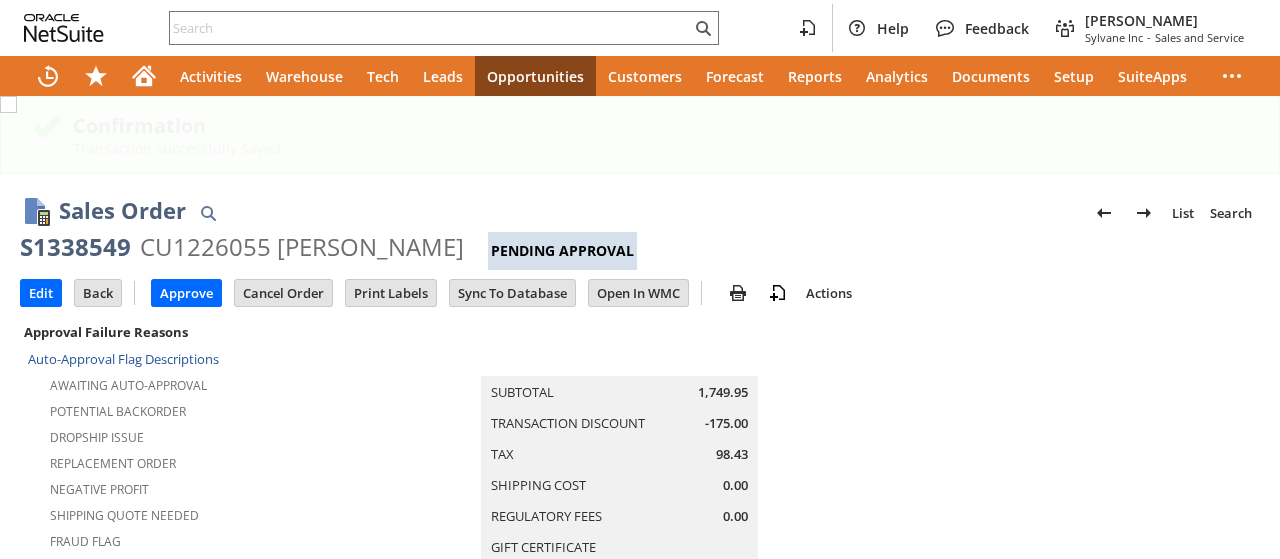 scroll, scrollTop: 0, scrollLeft: 0, axis: both 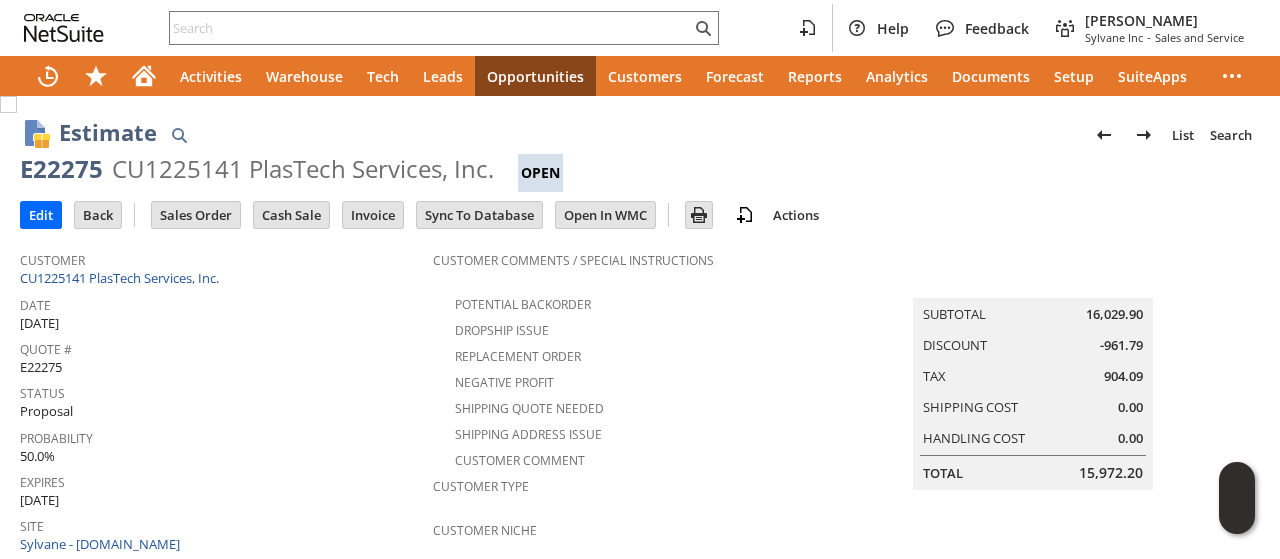 click on "E22275" at bounding box center (61, 169) 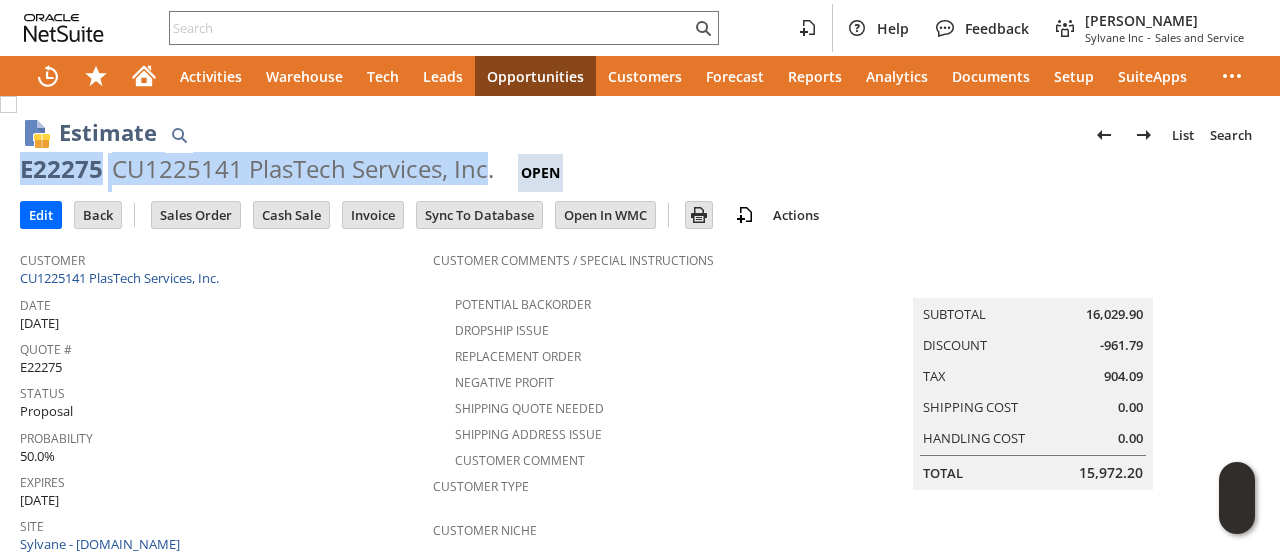 drag, startPoint x: 90, startPoint y: 165, endPoint x: 466, endPoint y: 174, distance: 376.1077 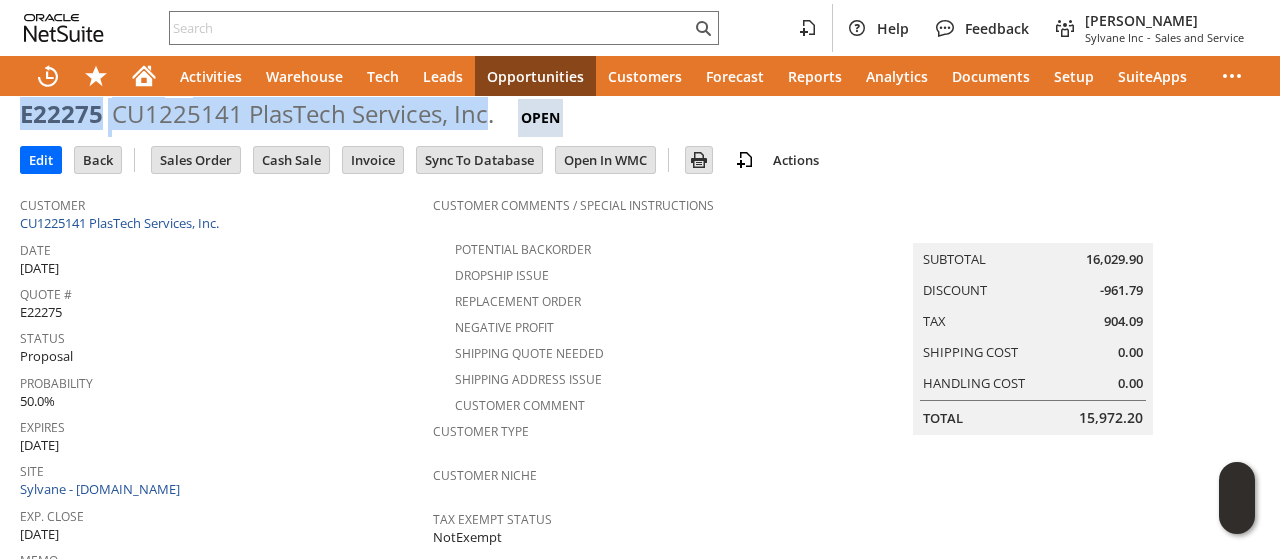 scroll, scrollTop: 0, scrollLeft: 0, axis: both 